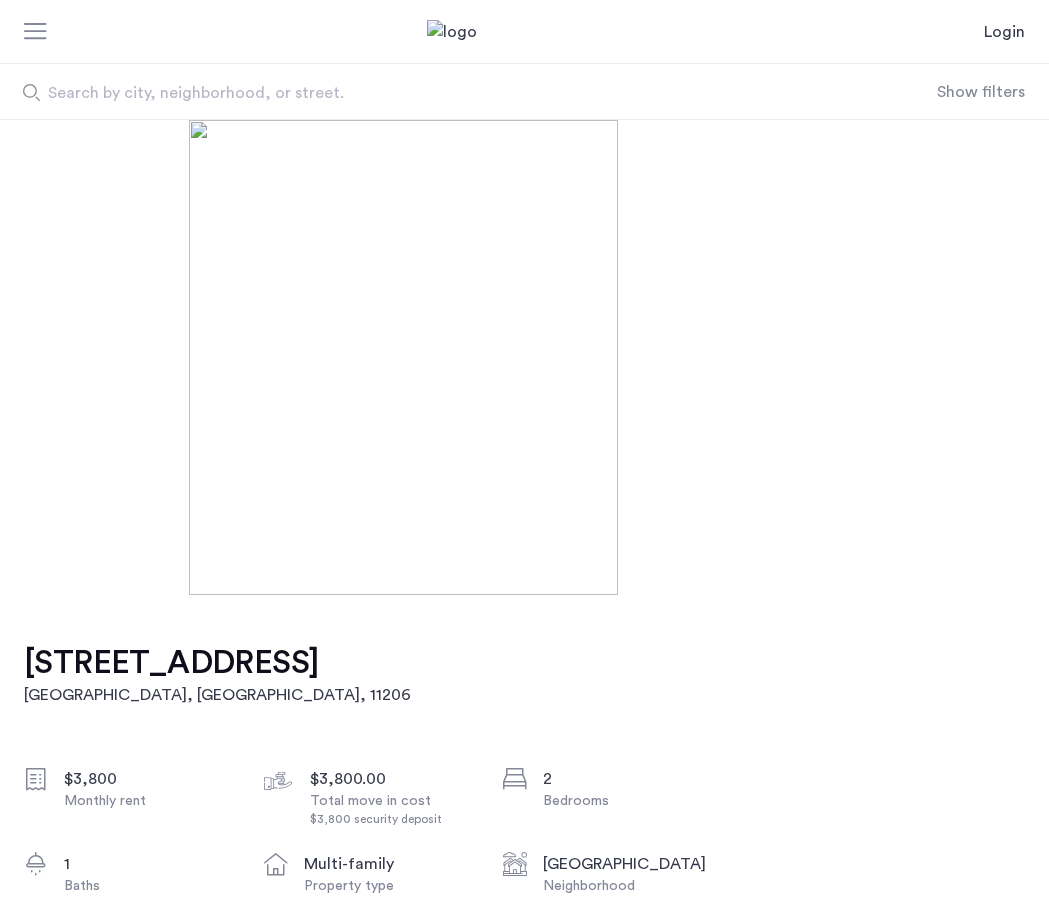 scroll, scrollTop: 0, scrollLeft: 0, axis: both 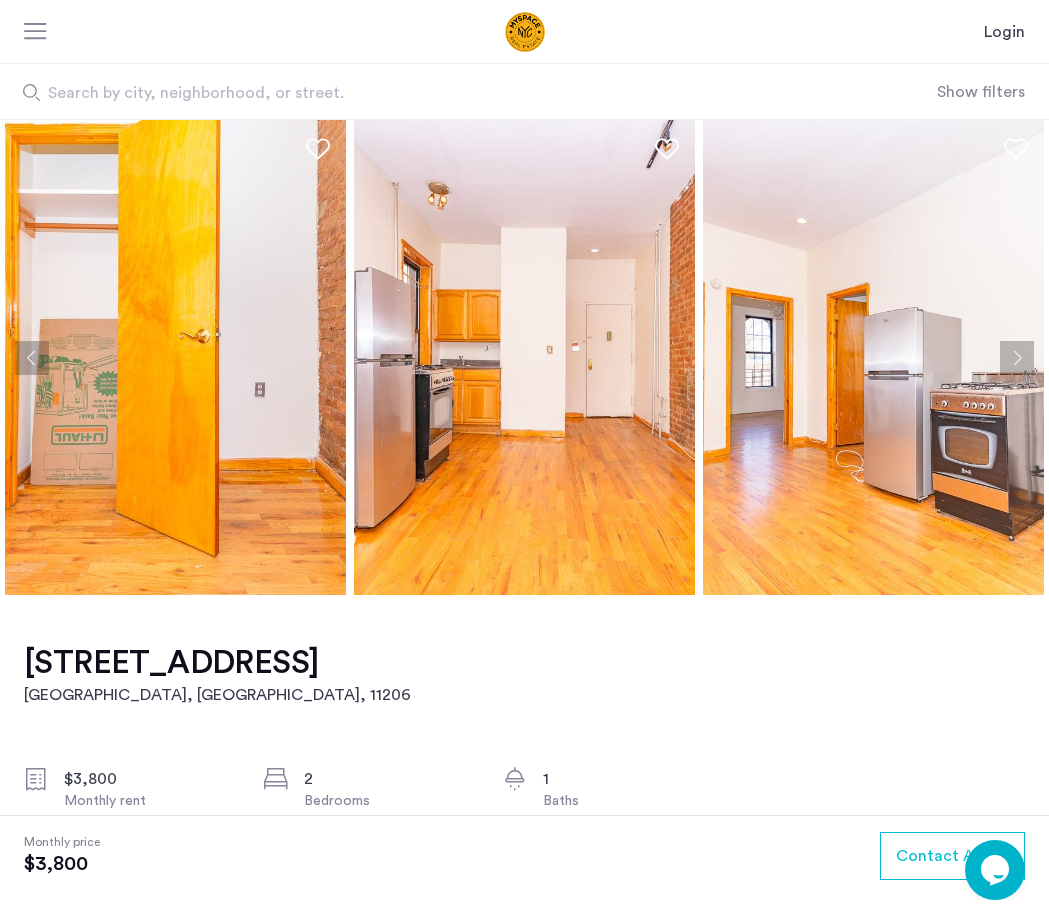 drag, startPoint x: 703, startPoint y: 418, endPoint x: 746, endPoint y: 405, distance: 44.922153 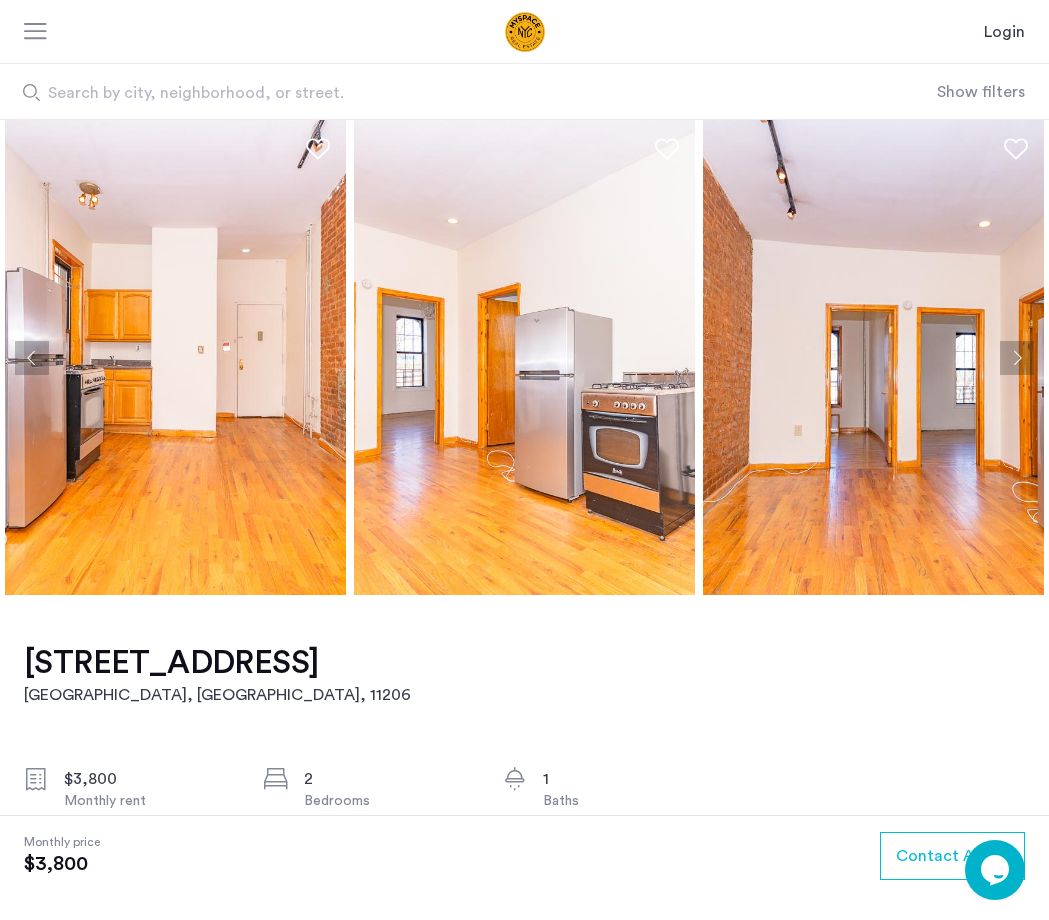 click 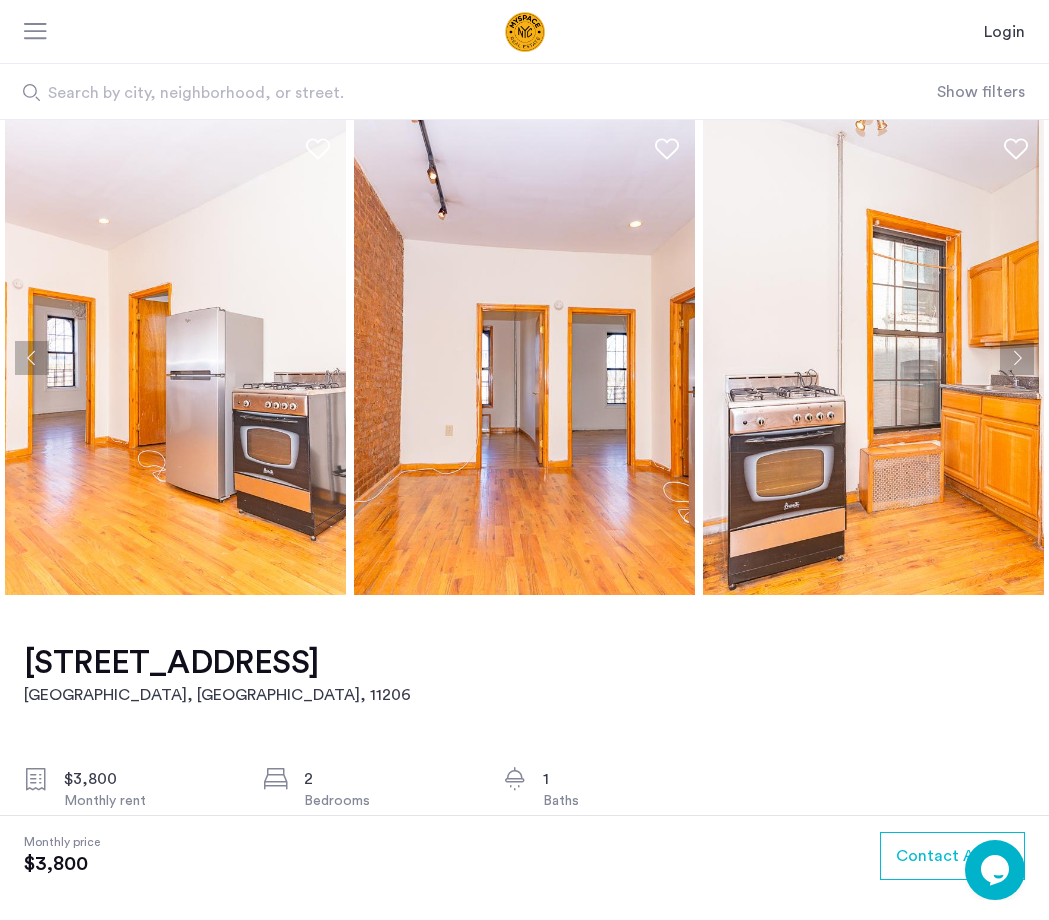 click 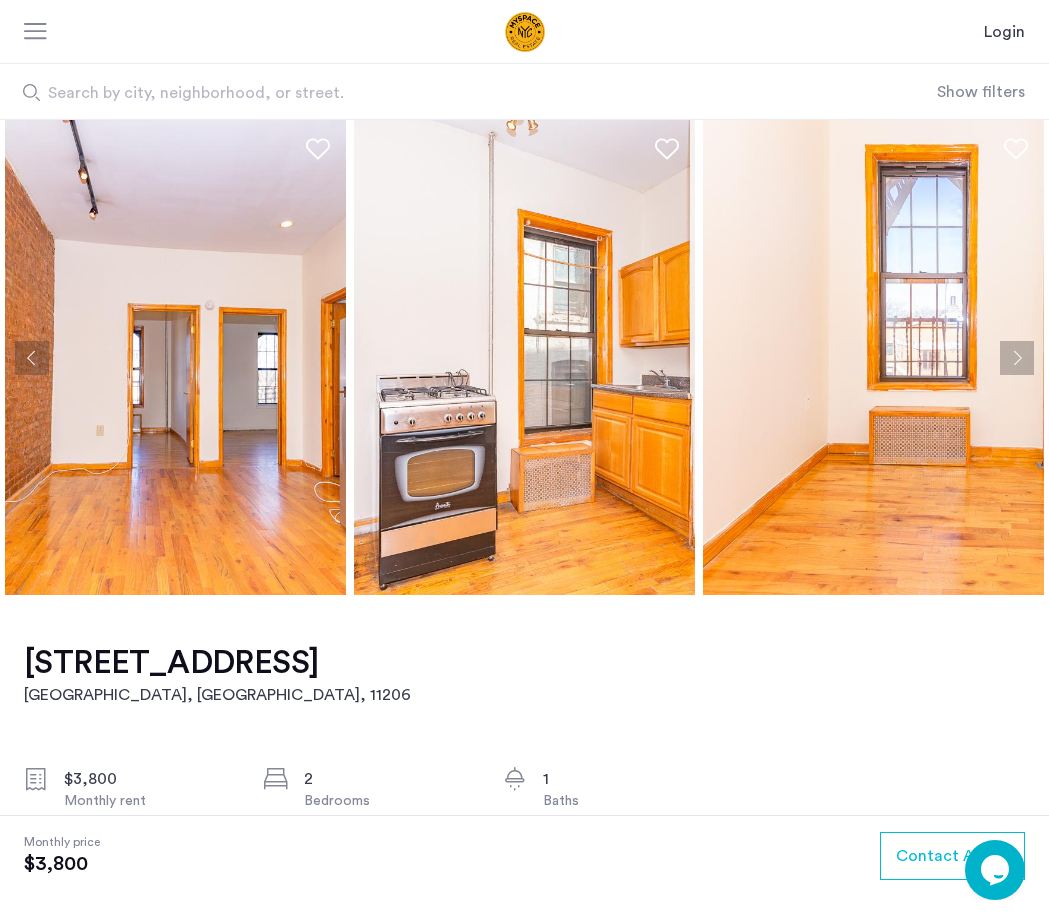 click 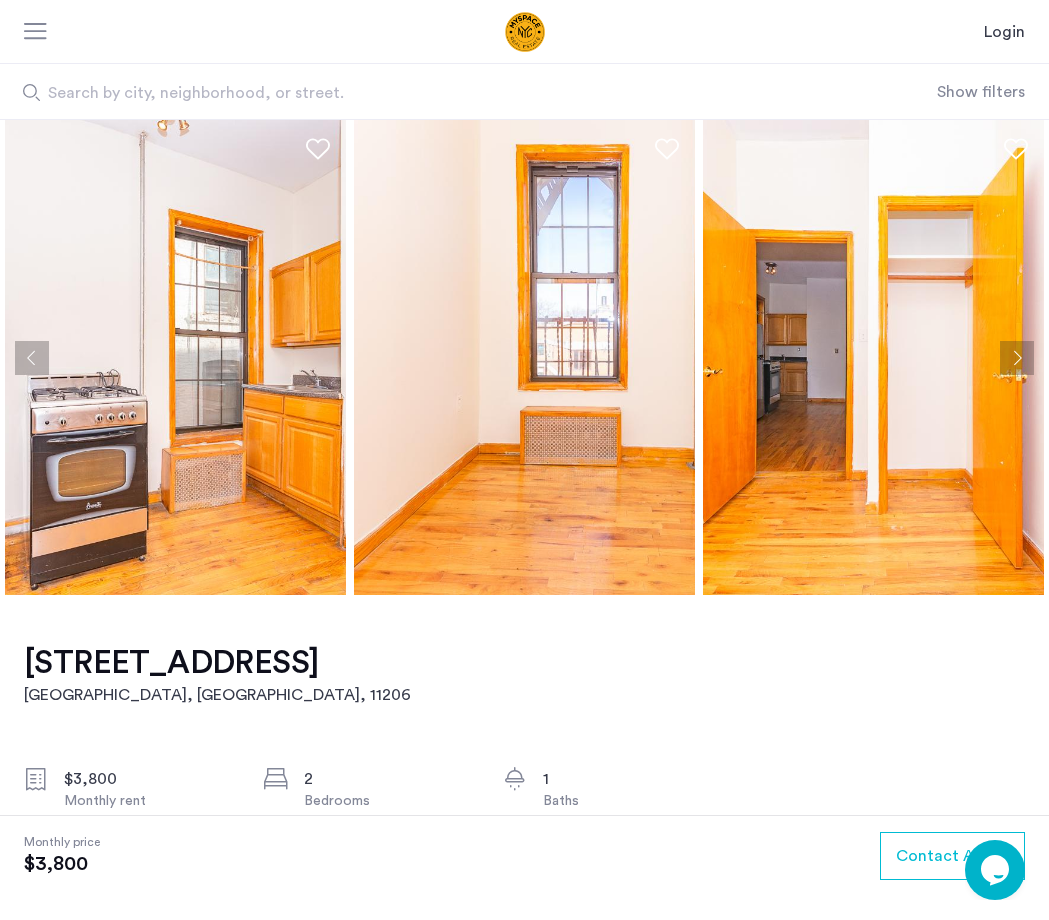 click 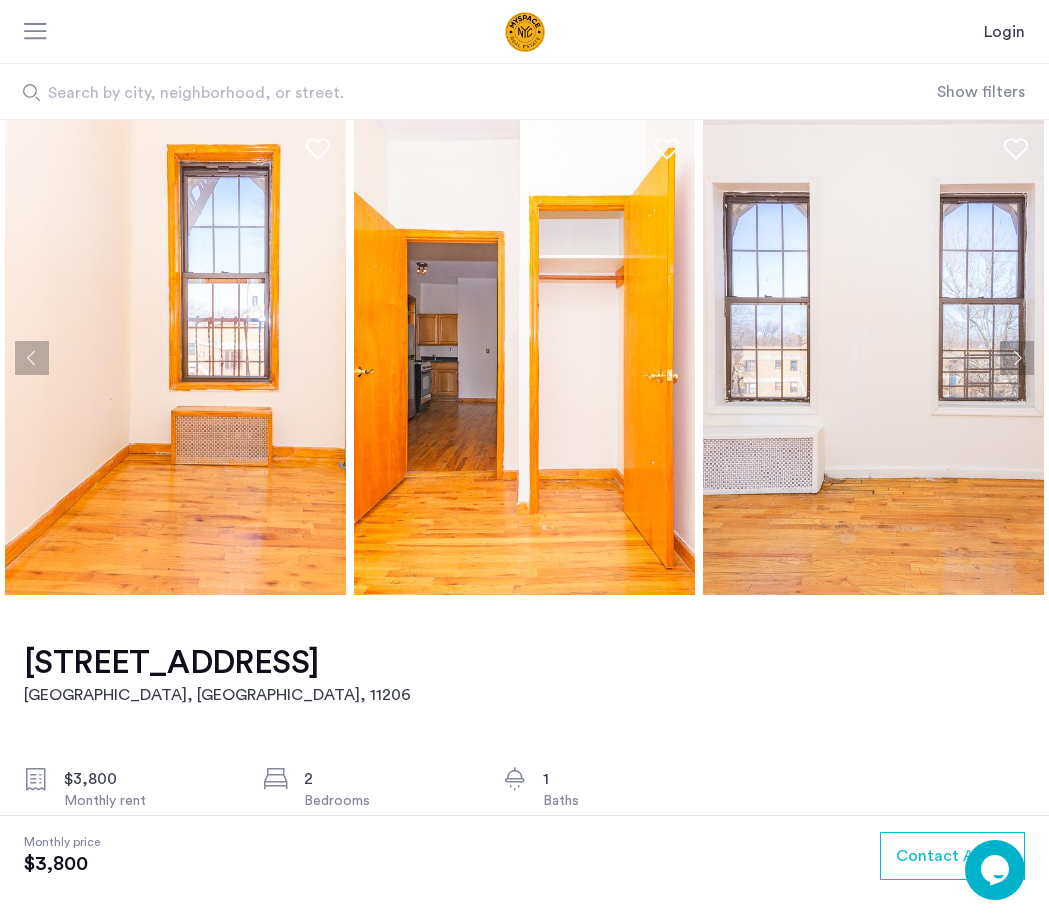 click 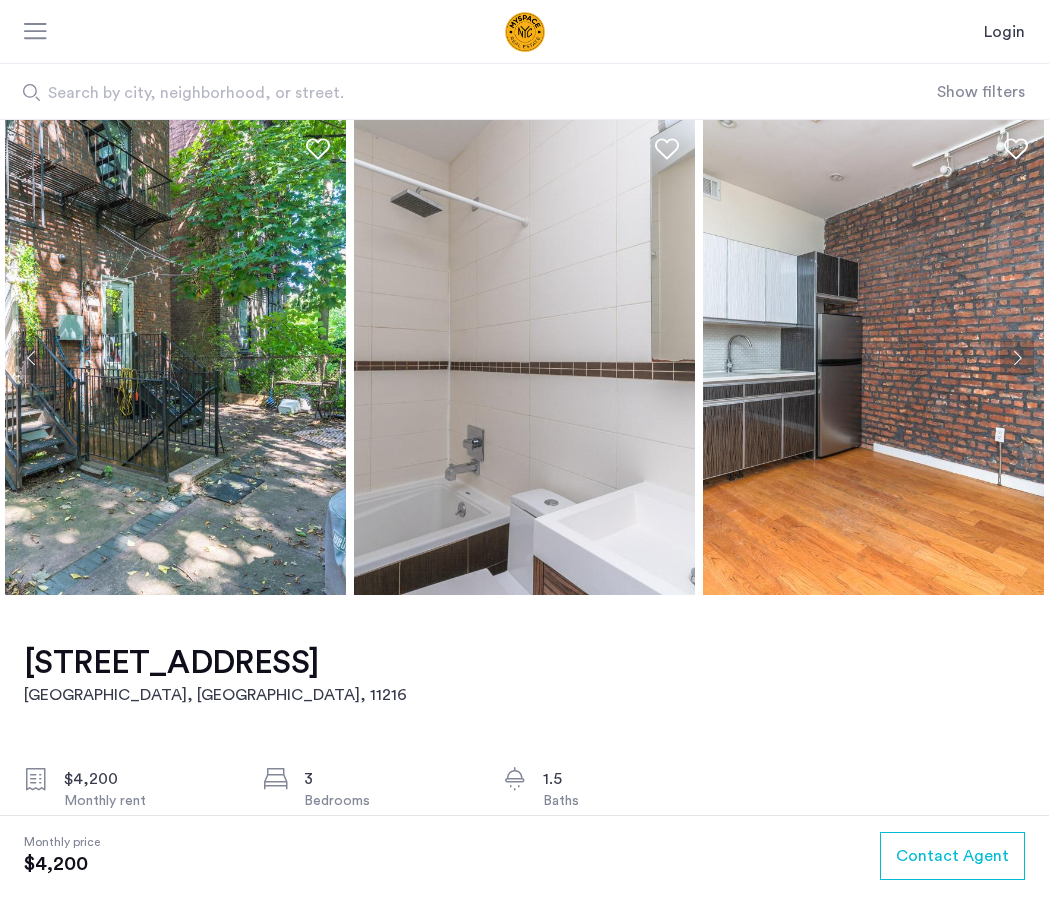 scroll, scrollTop: 0, scrollLeft: 0, axis: both 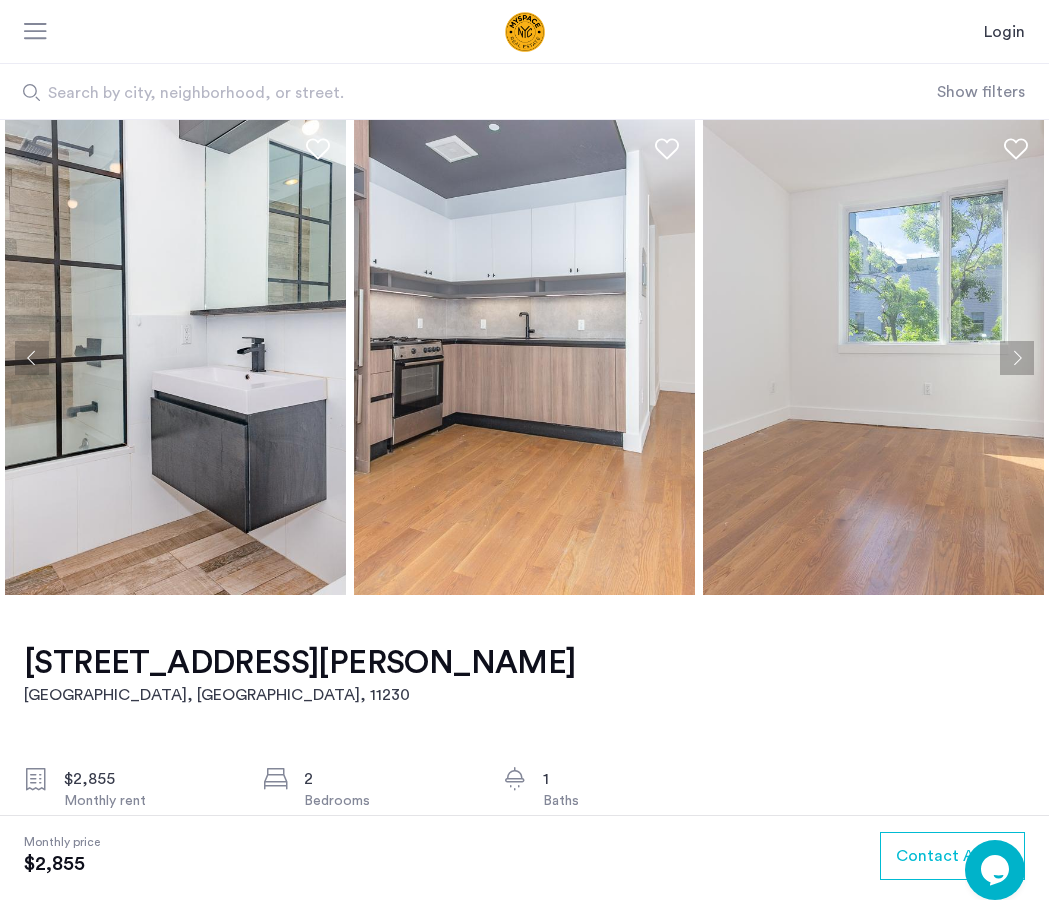 click 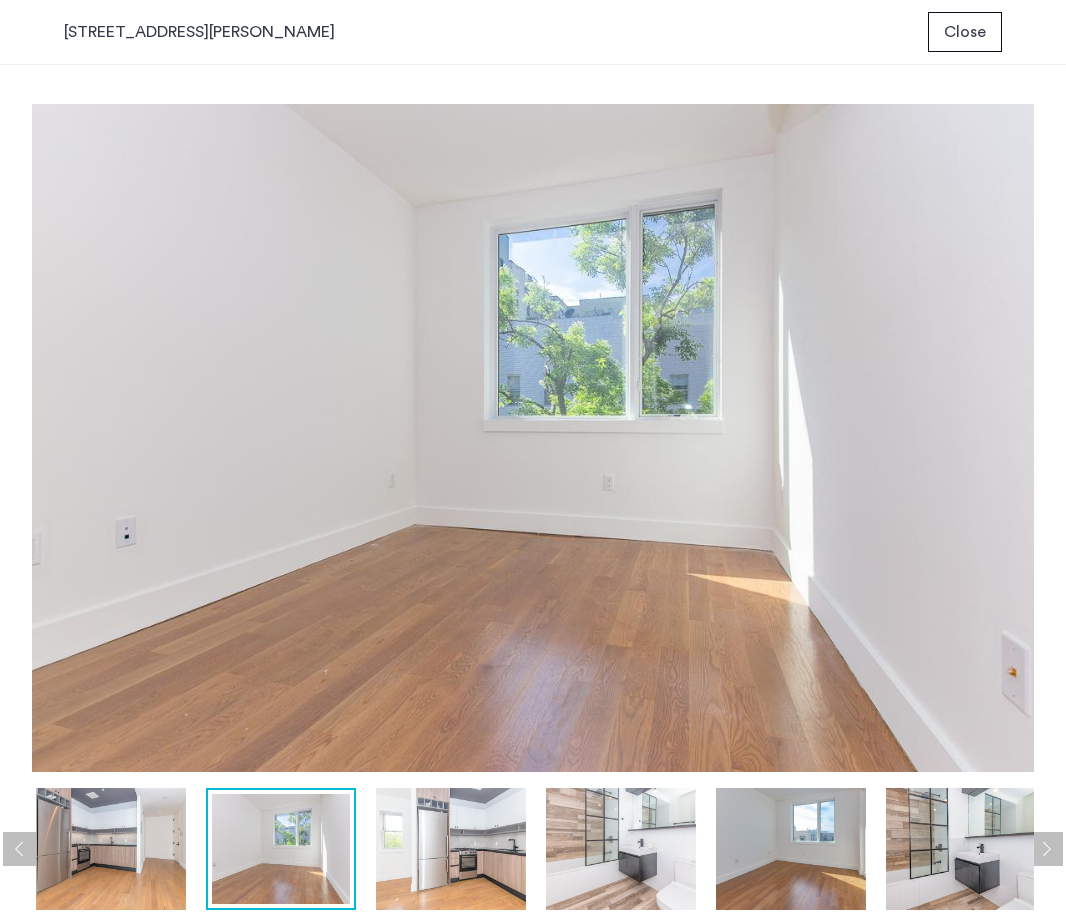 click at bounding box center (533, 437) 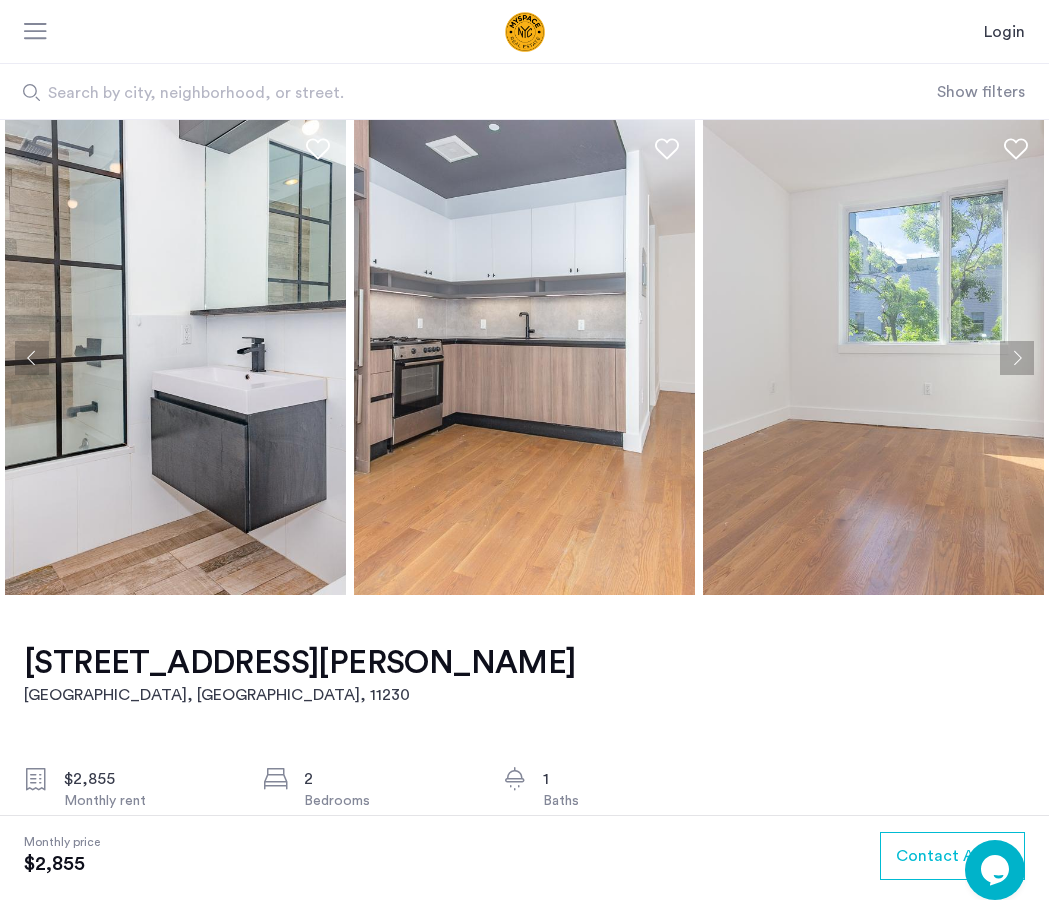 click 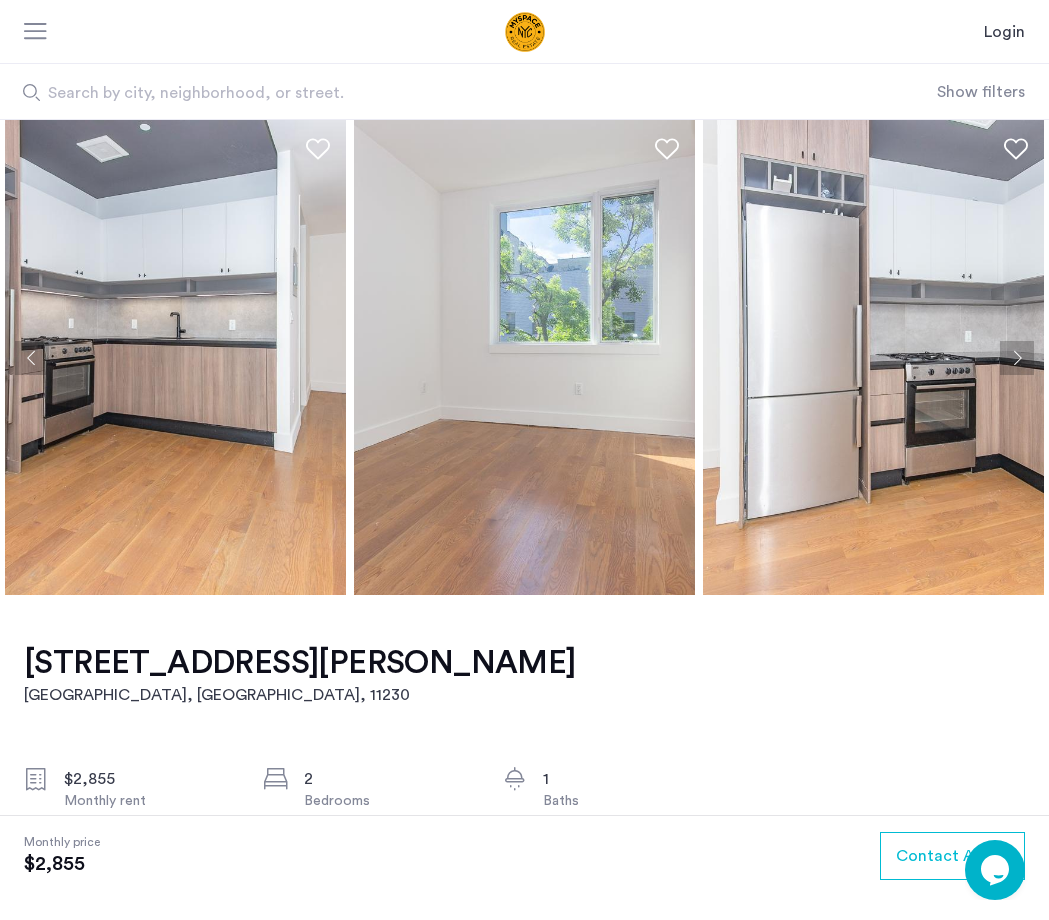 click 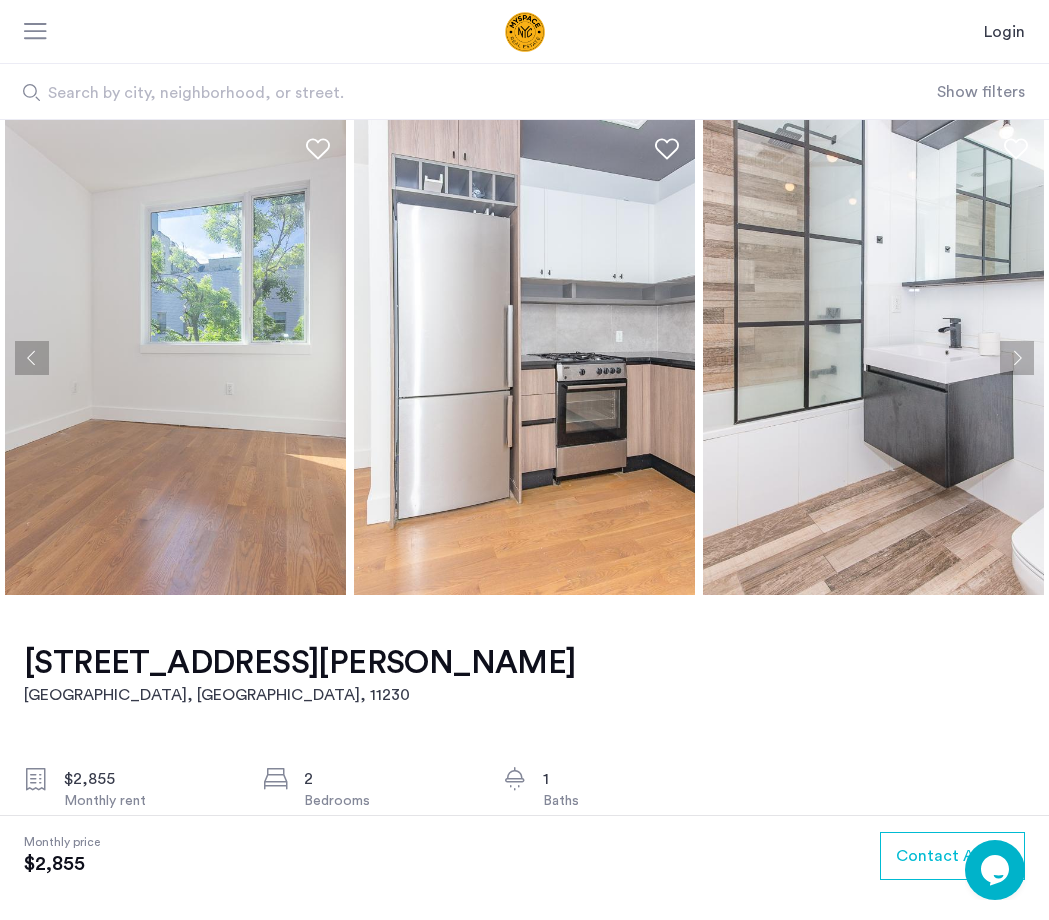 click 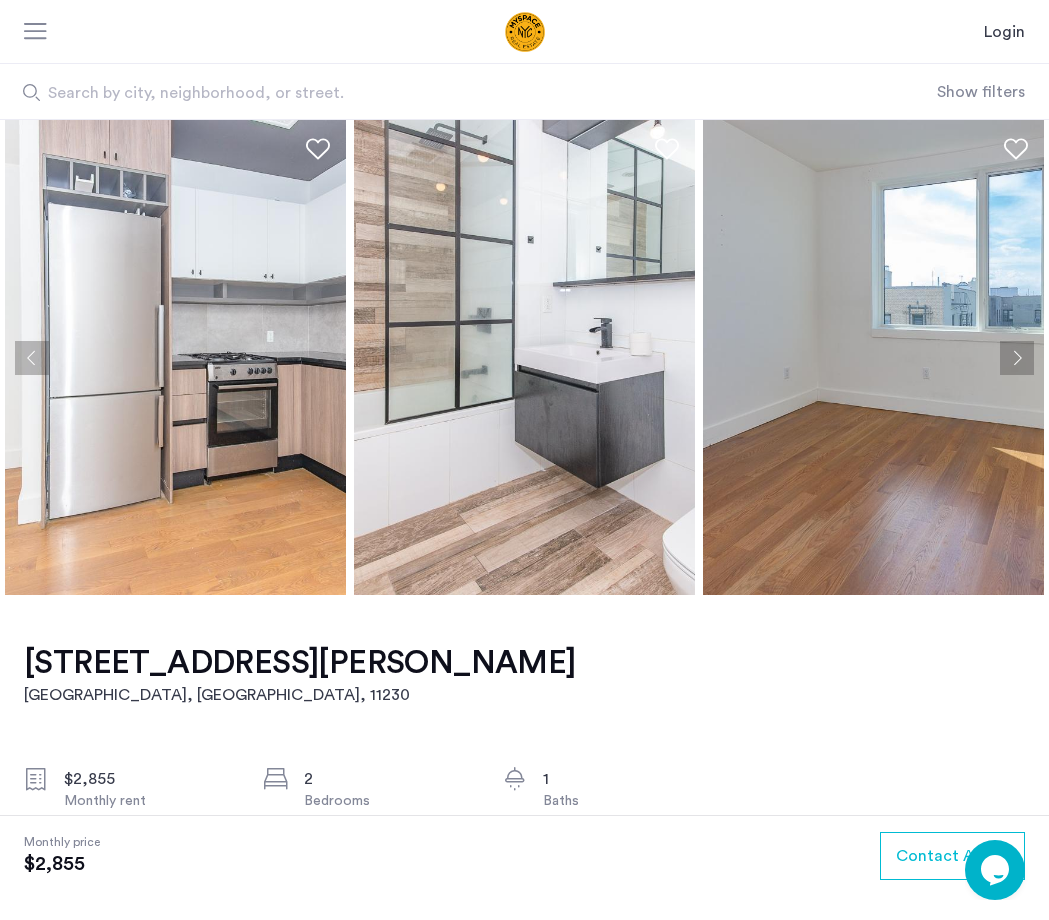 click 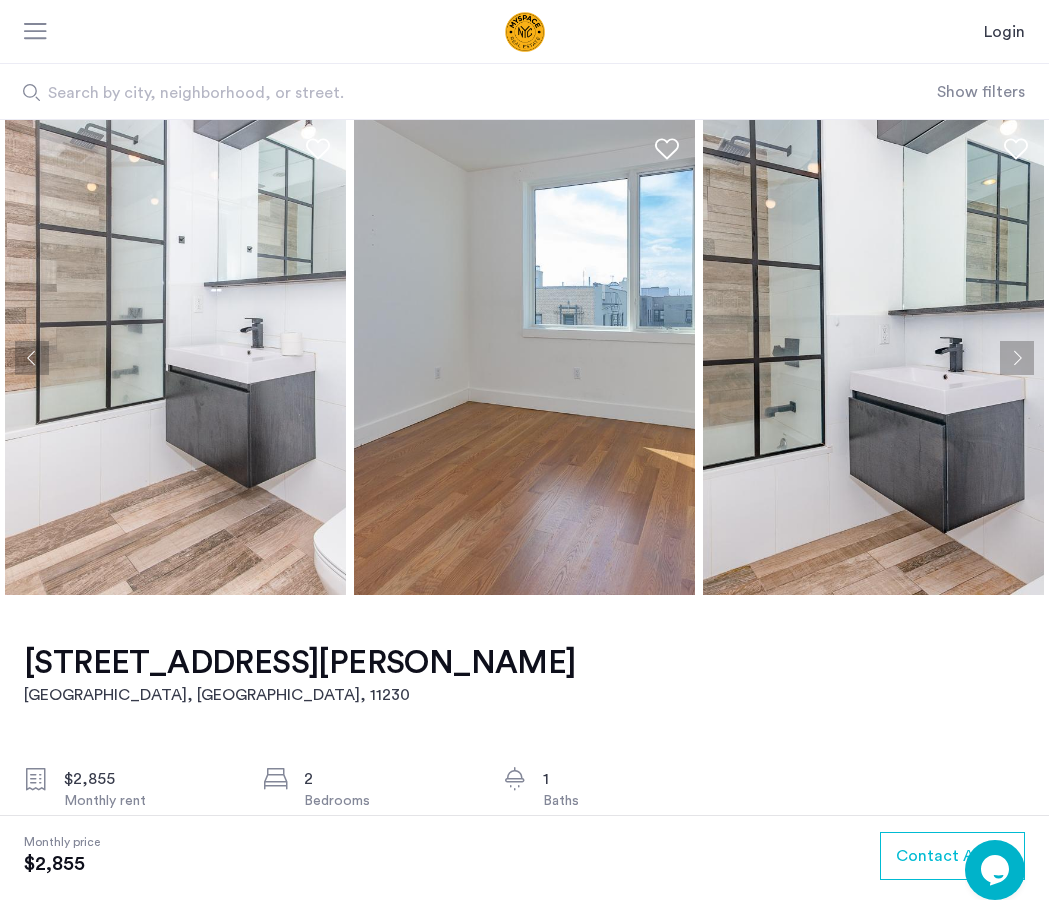 click 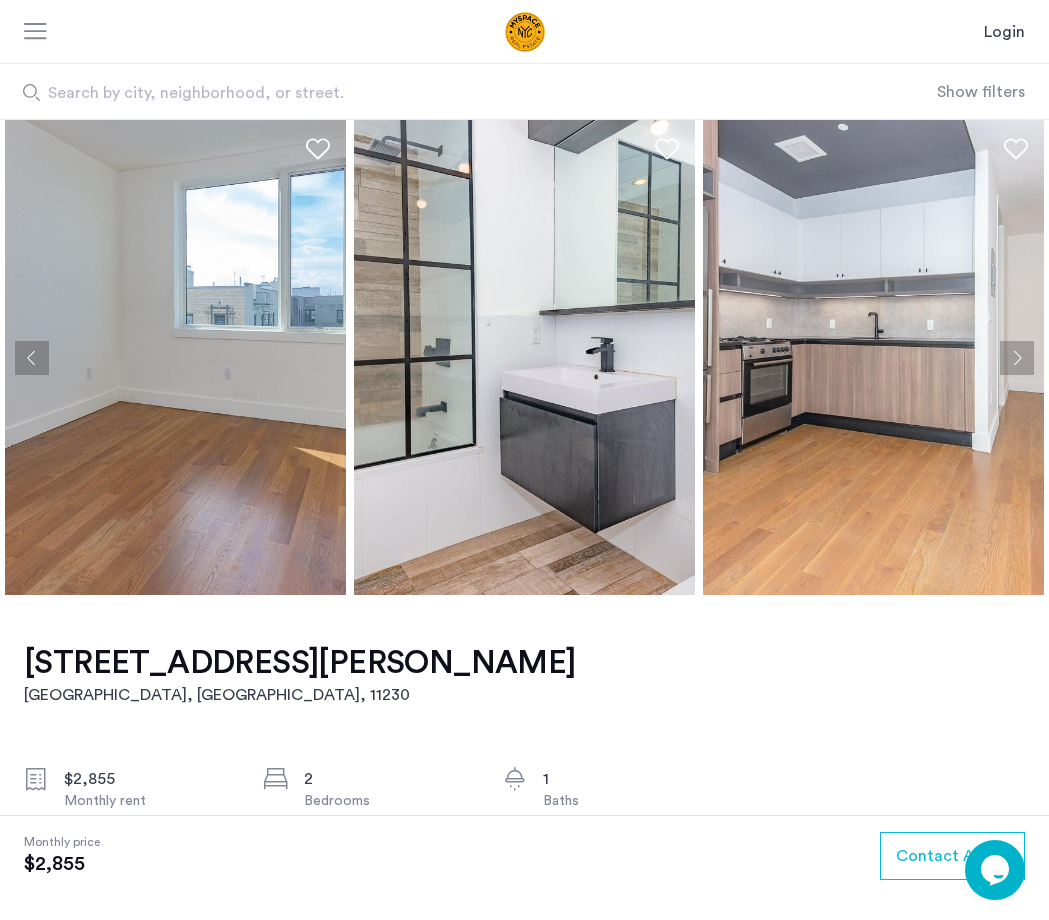 click 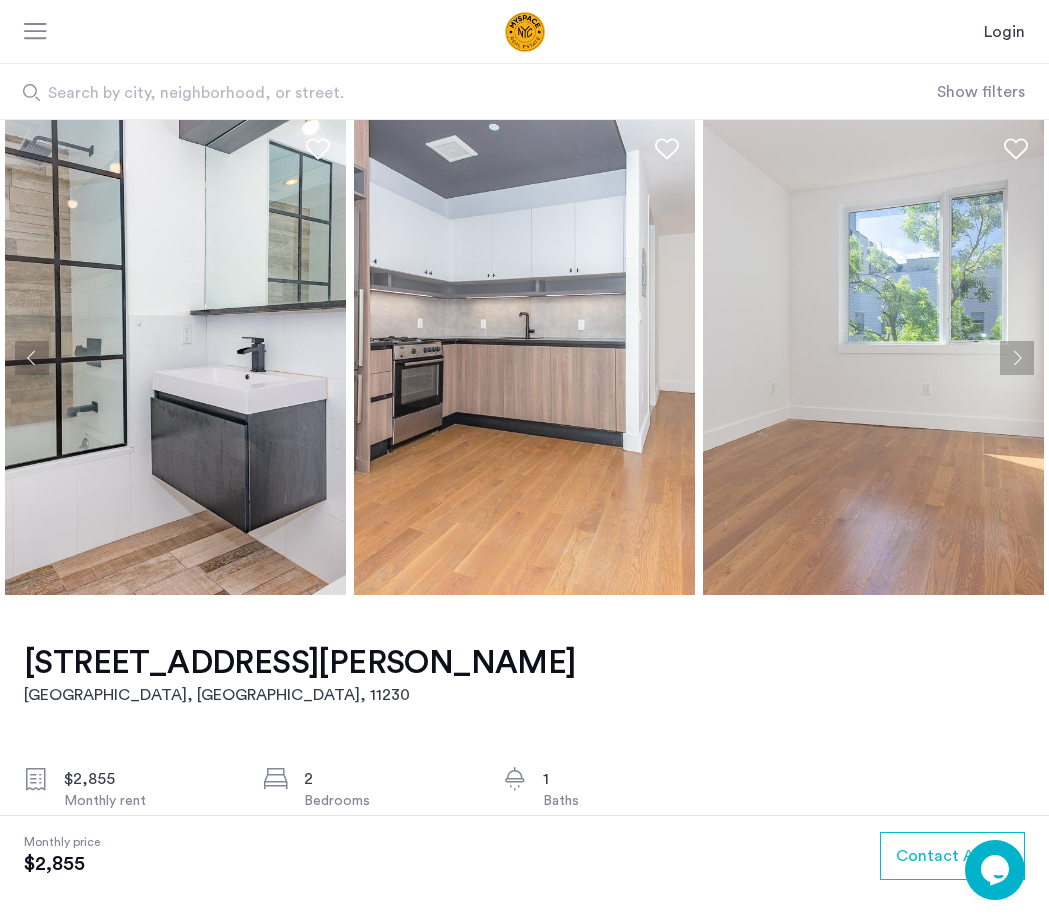 click 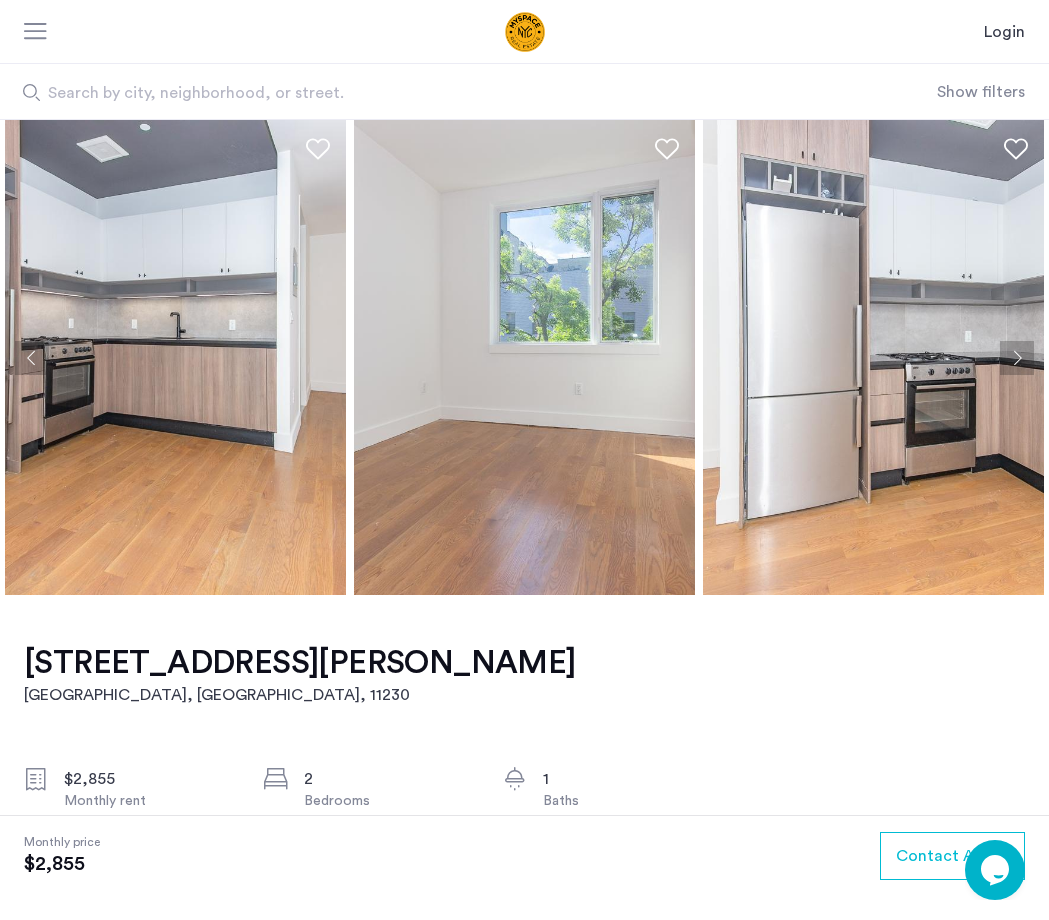 click 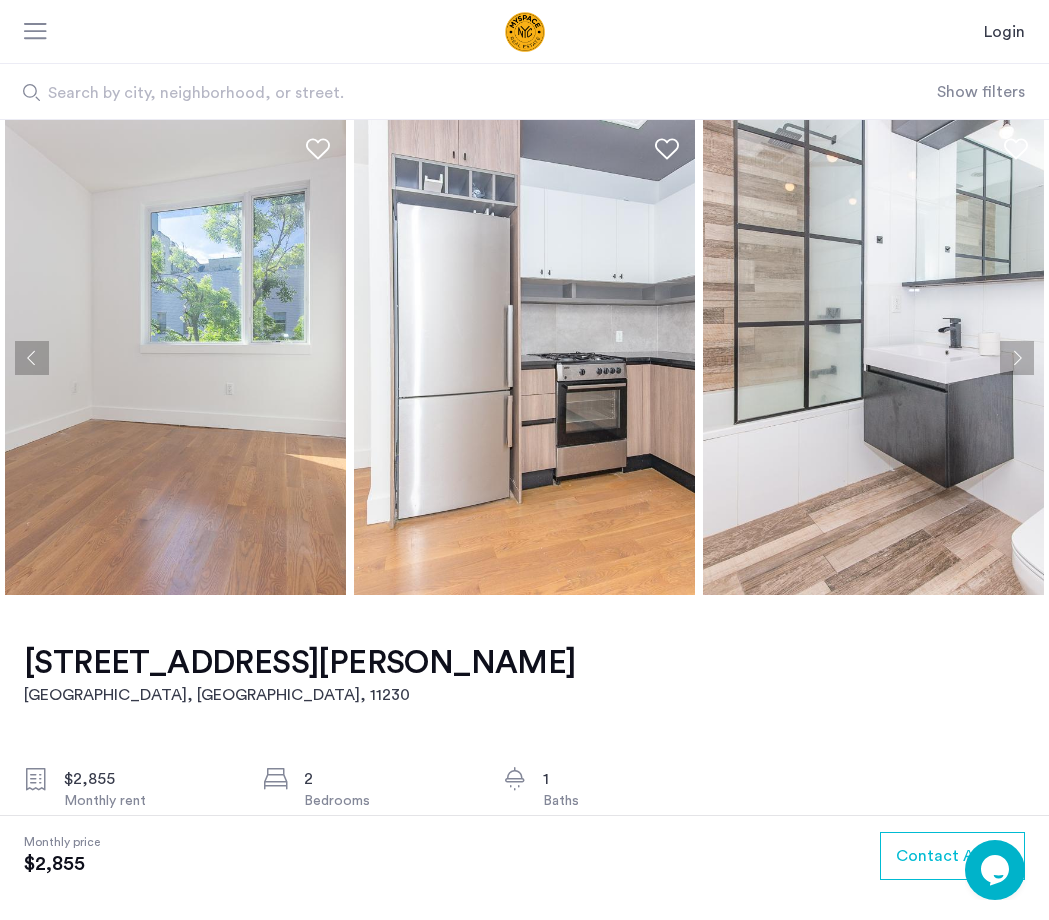 click 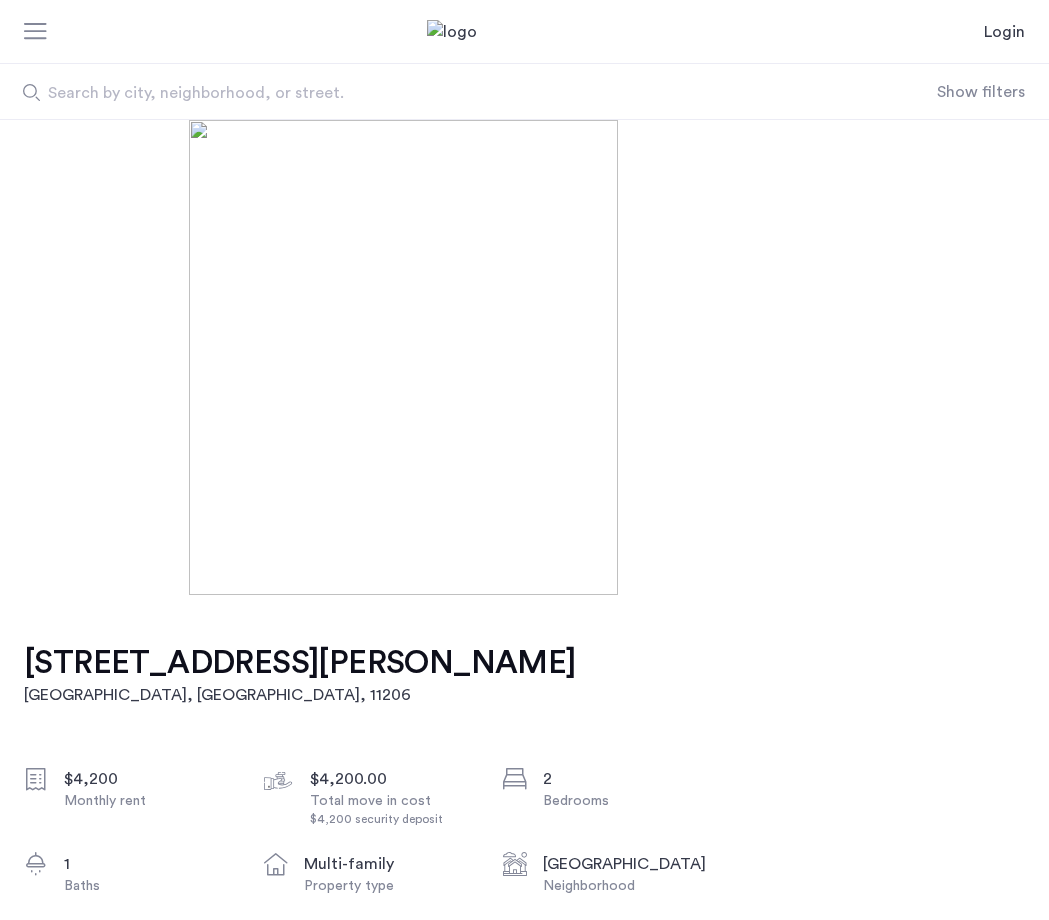 scroll, scrollTop: 0, scrollLeft: 0, axis: both 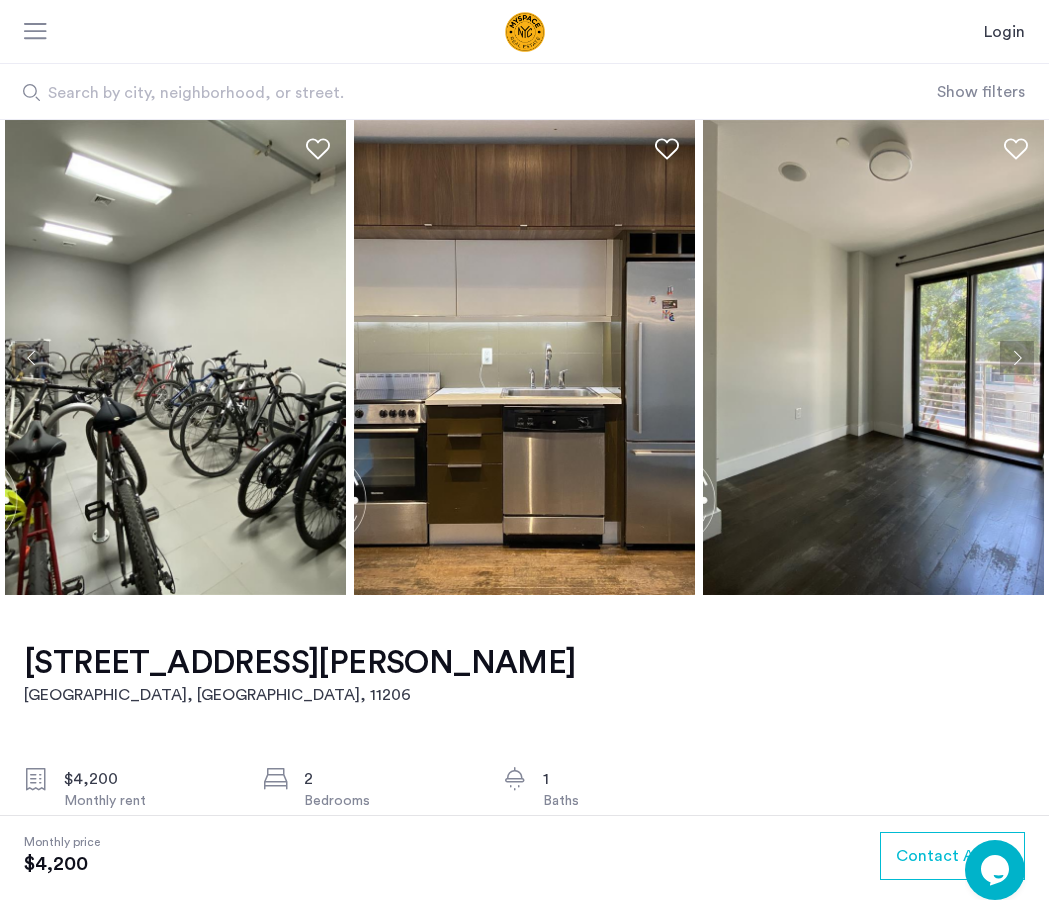 drag, startPoint x: 352, startPoint y: 435, endPoint x: 190, endPoint y: 437, distance: 162.01234 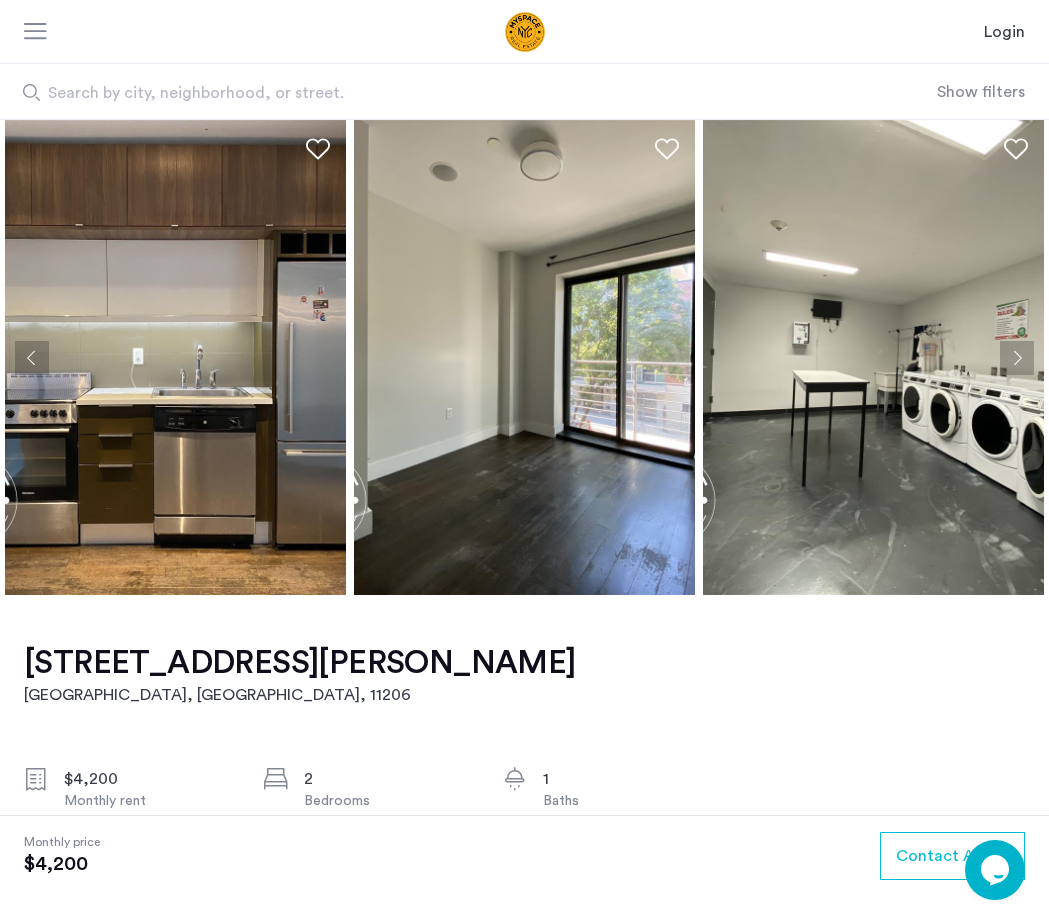 click 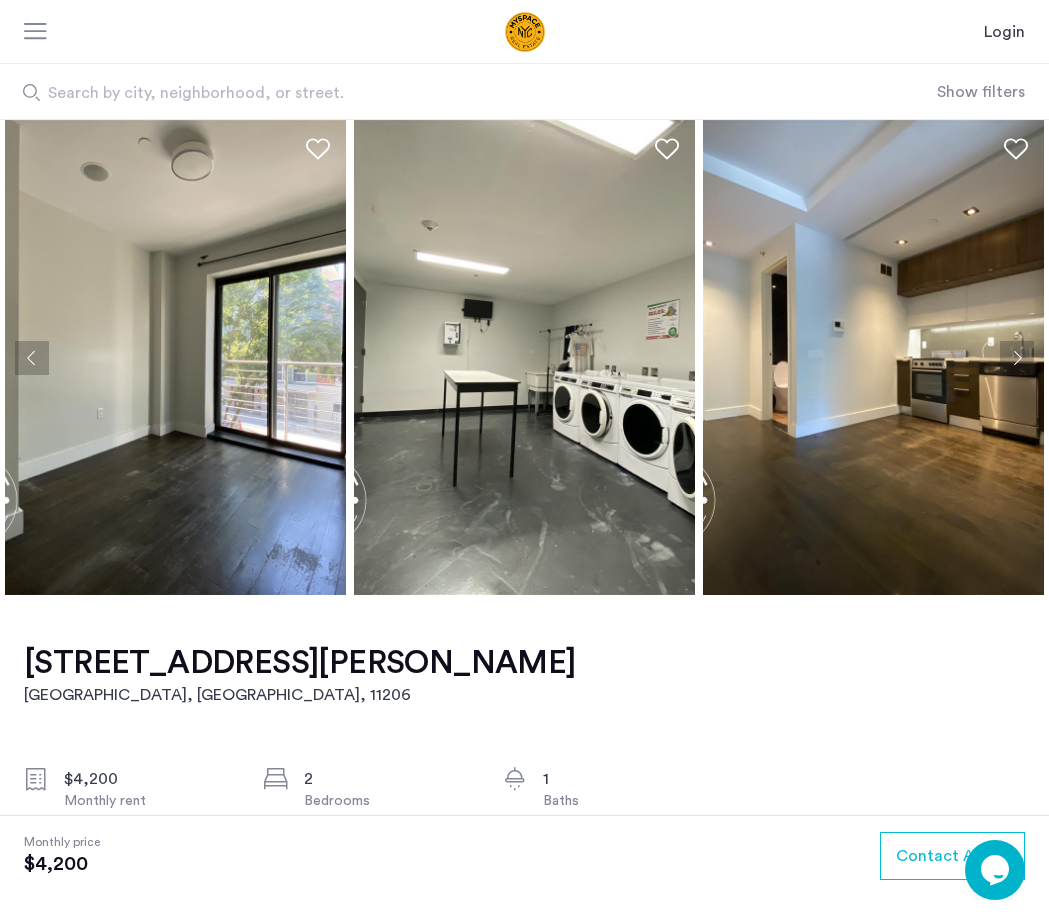 click 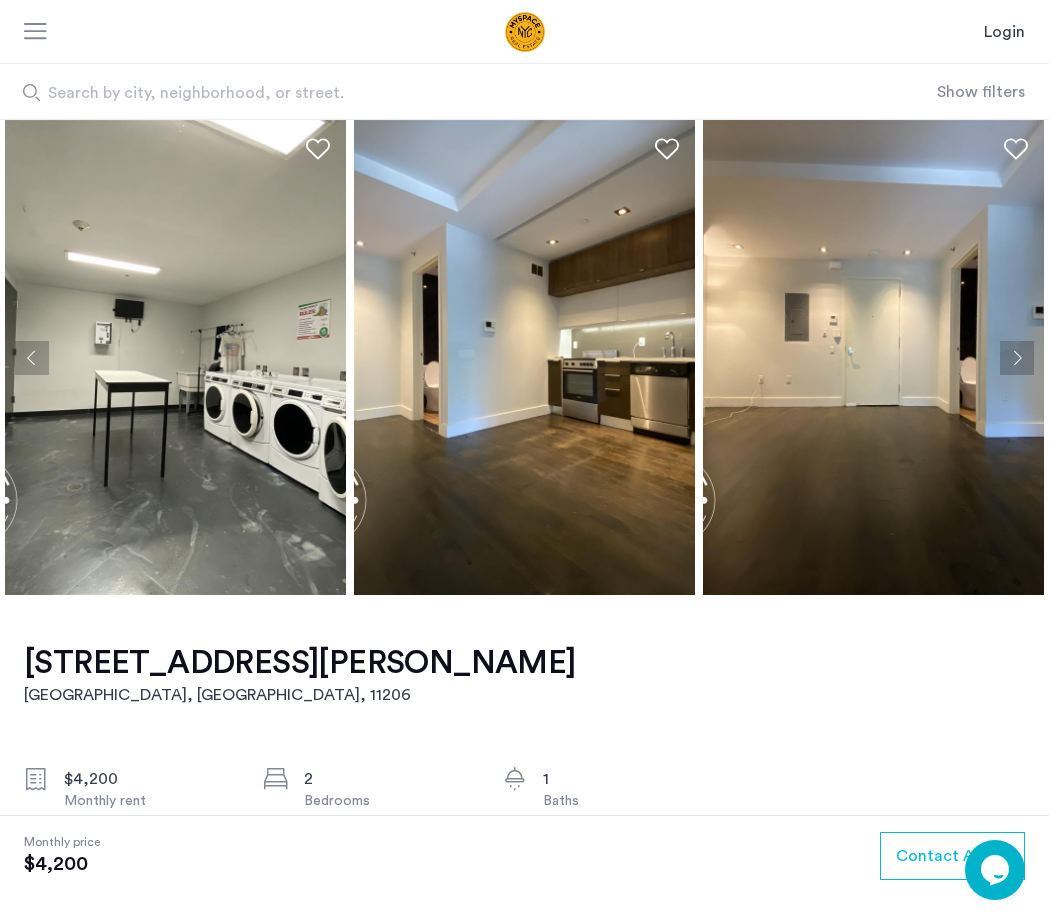 click 